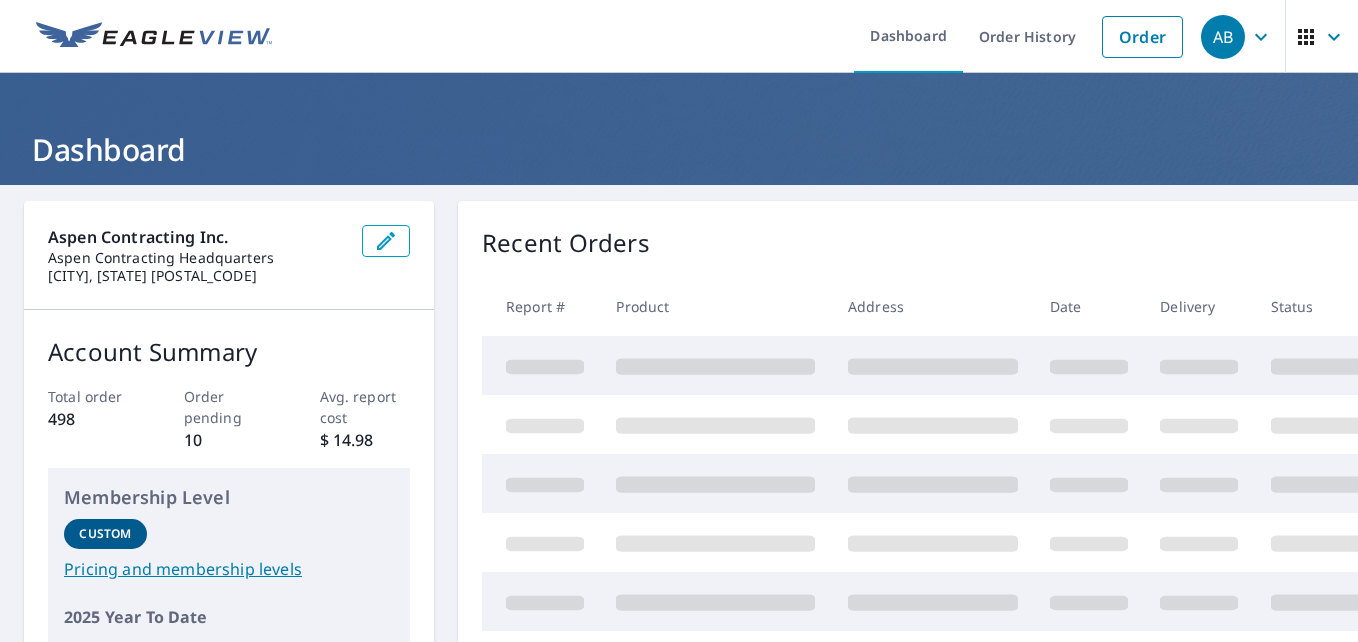 scroll, scrollTop: 0, scrollLeft: 0, axis: both 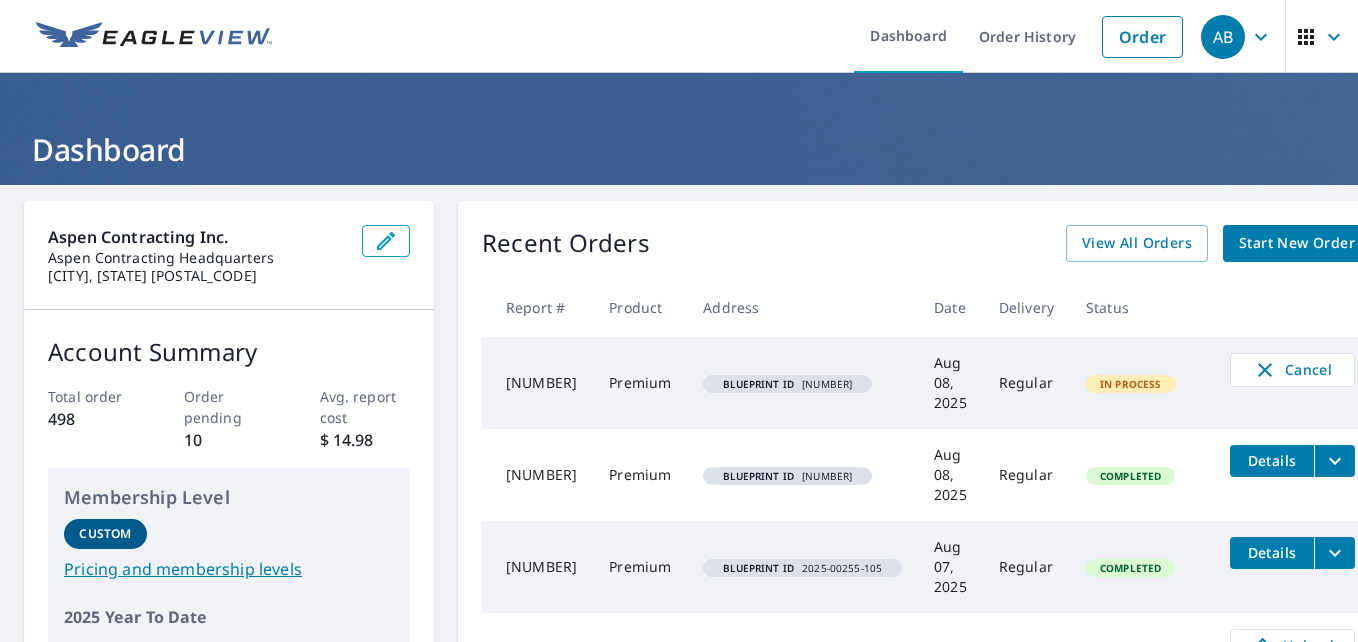 click on "Start New Order" at bounding box center (1297, 243) 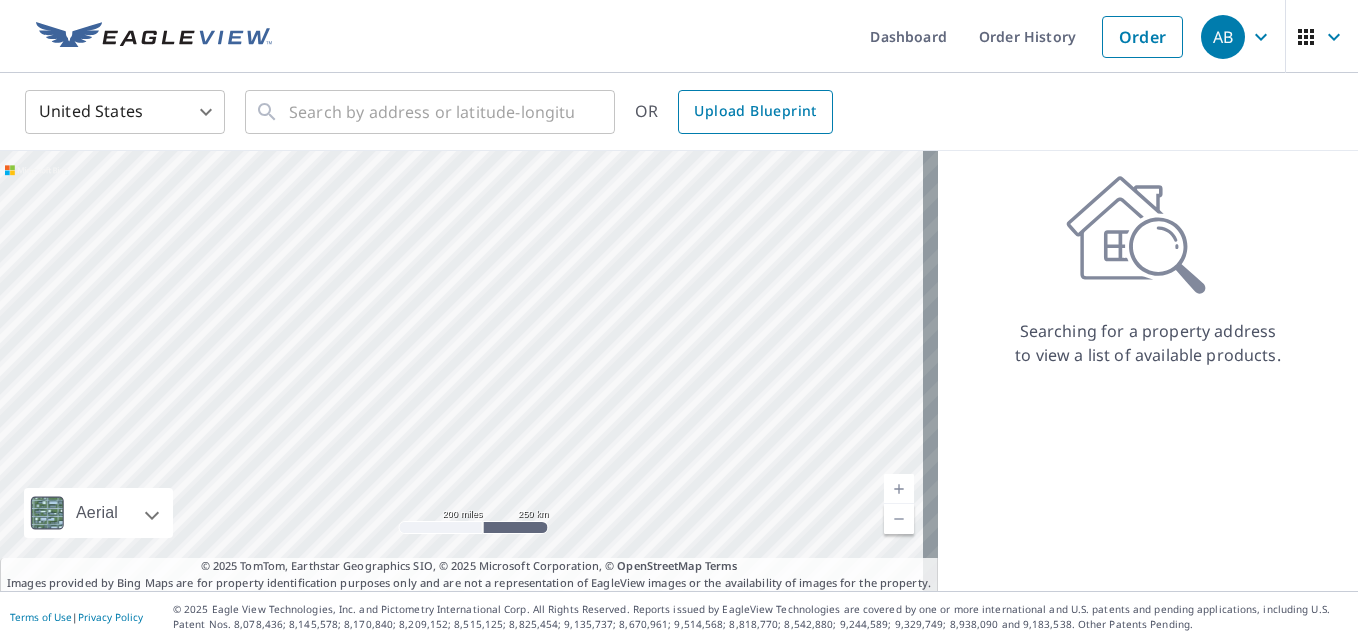click on "Upload Blueprint" at bounding box center (755, 112) 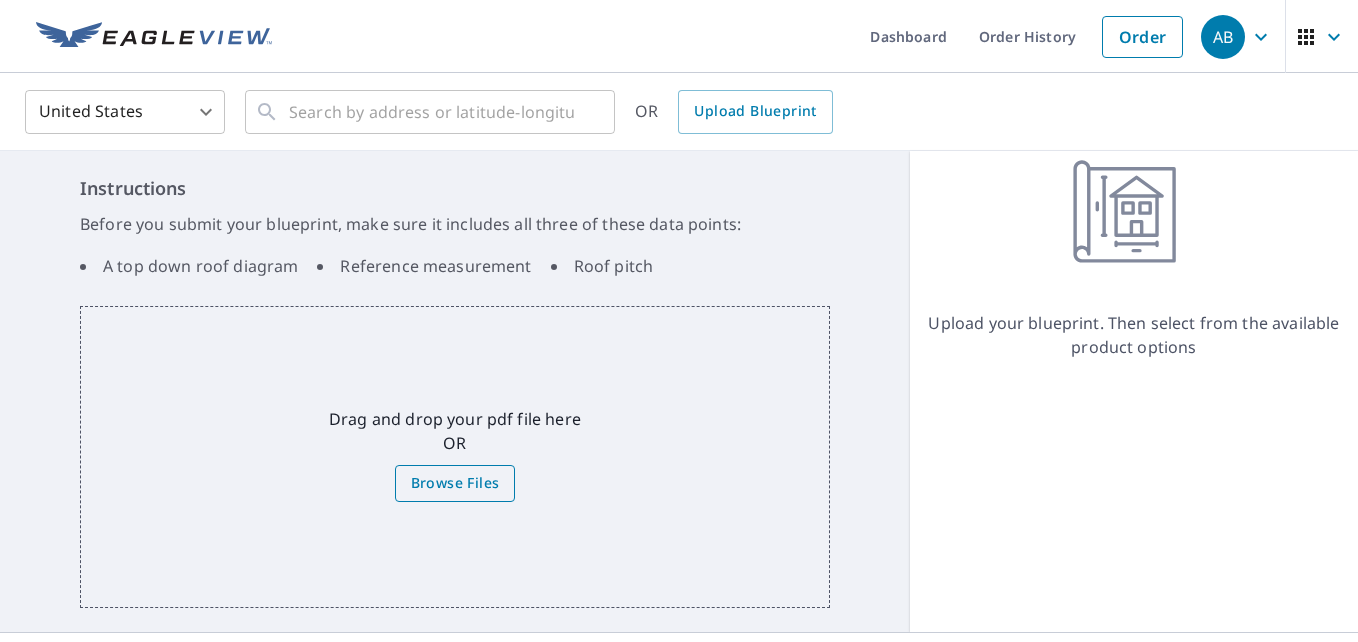 click on "Browse Files" at bounding box center (455, 483) 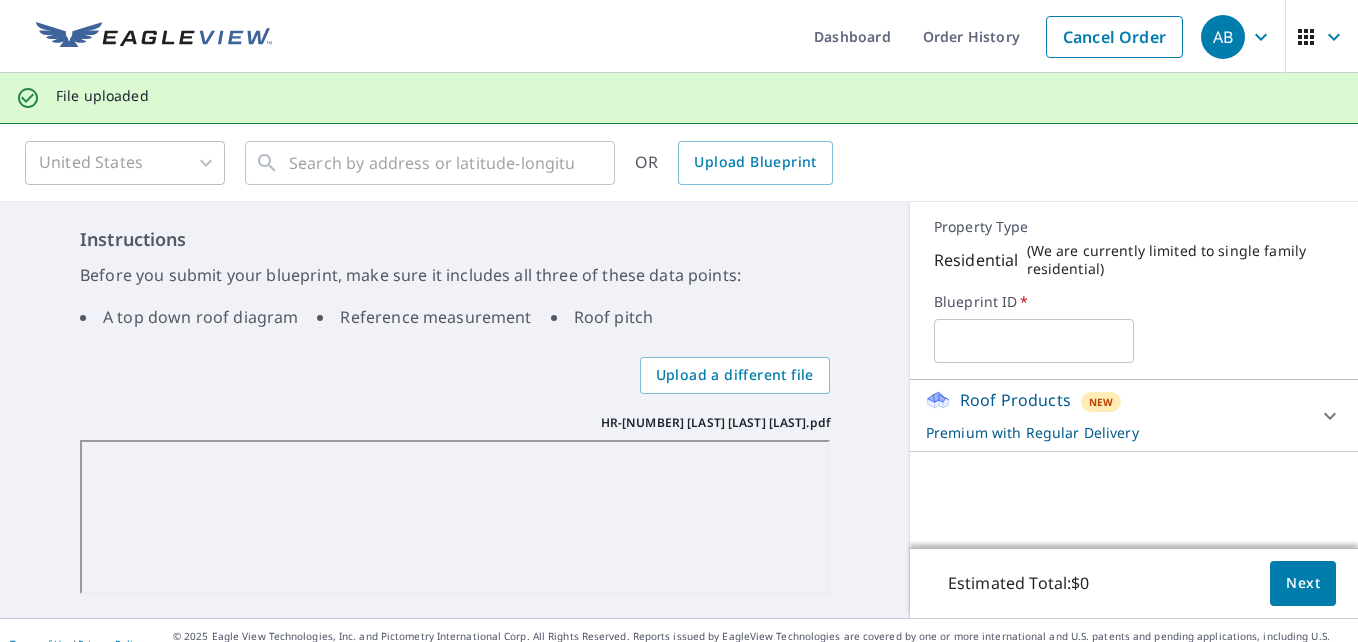 click at bounding box center (1034, 341) 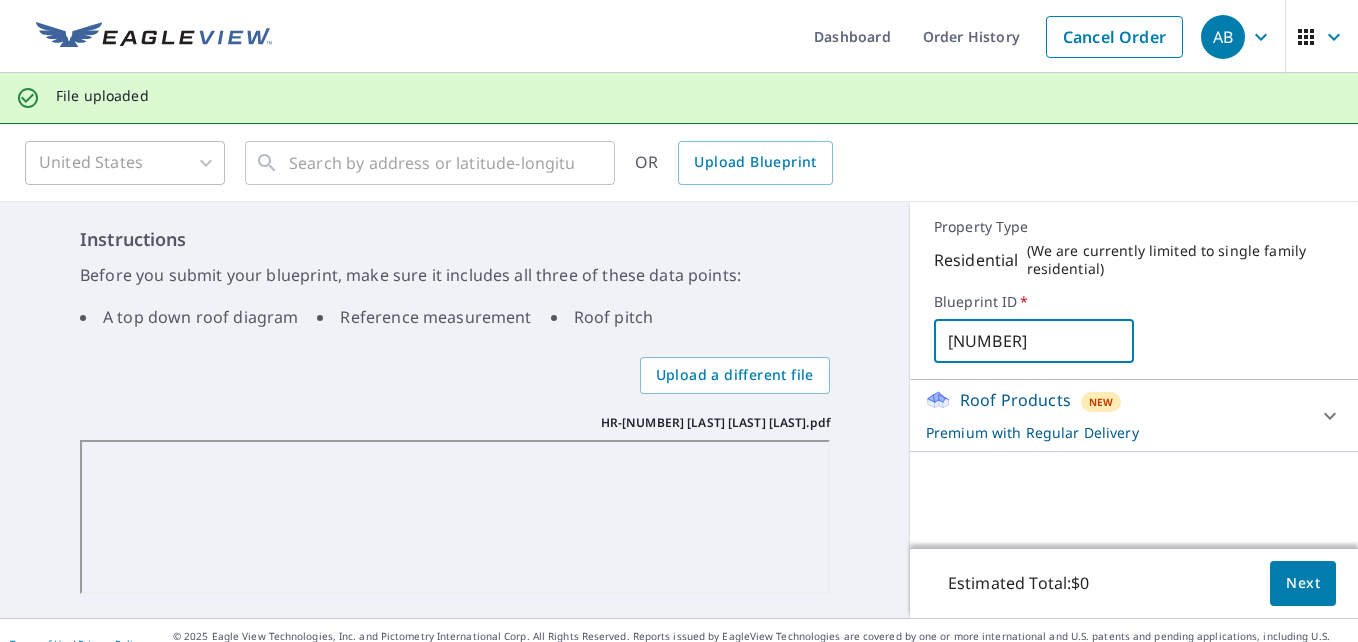 type on "[NUMBER]" 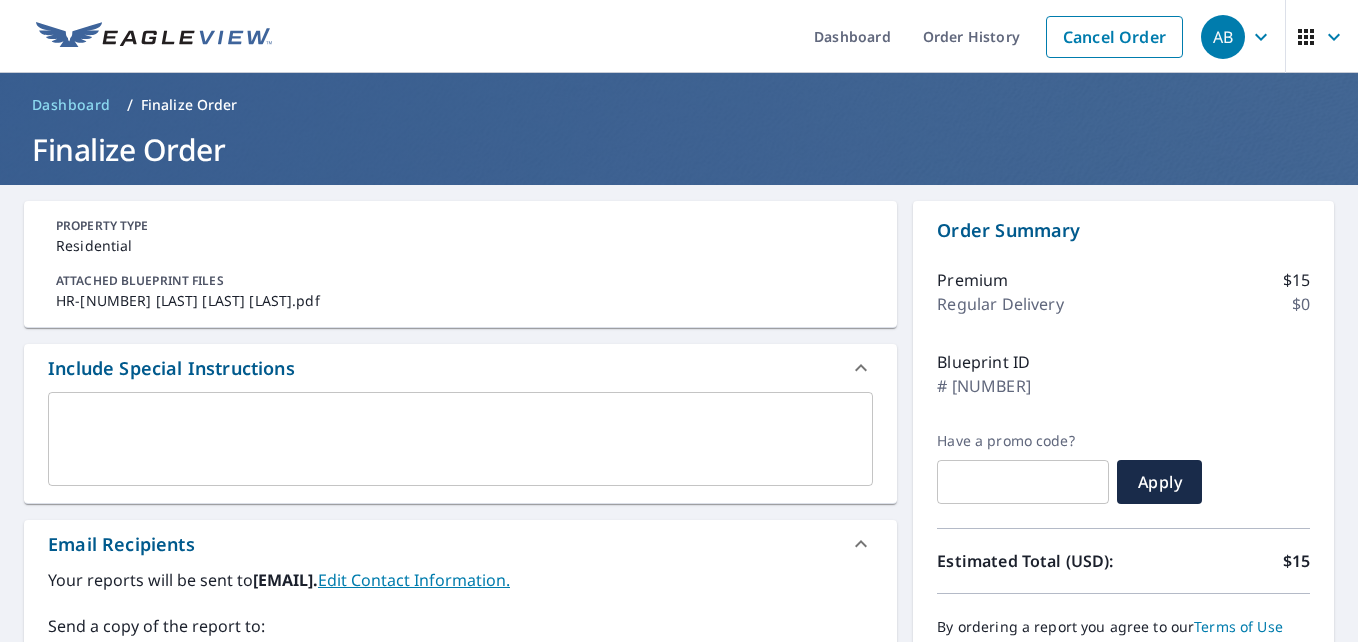 scroll, scrollTop: 200, scrollLeft: 0, axis: vertical 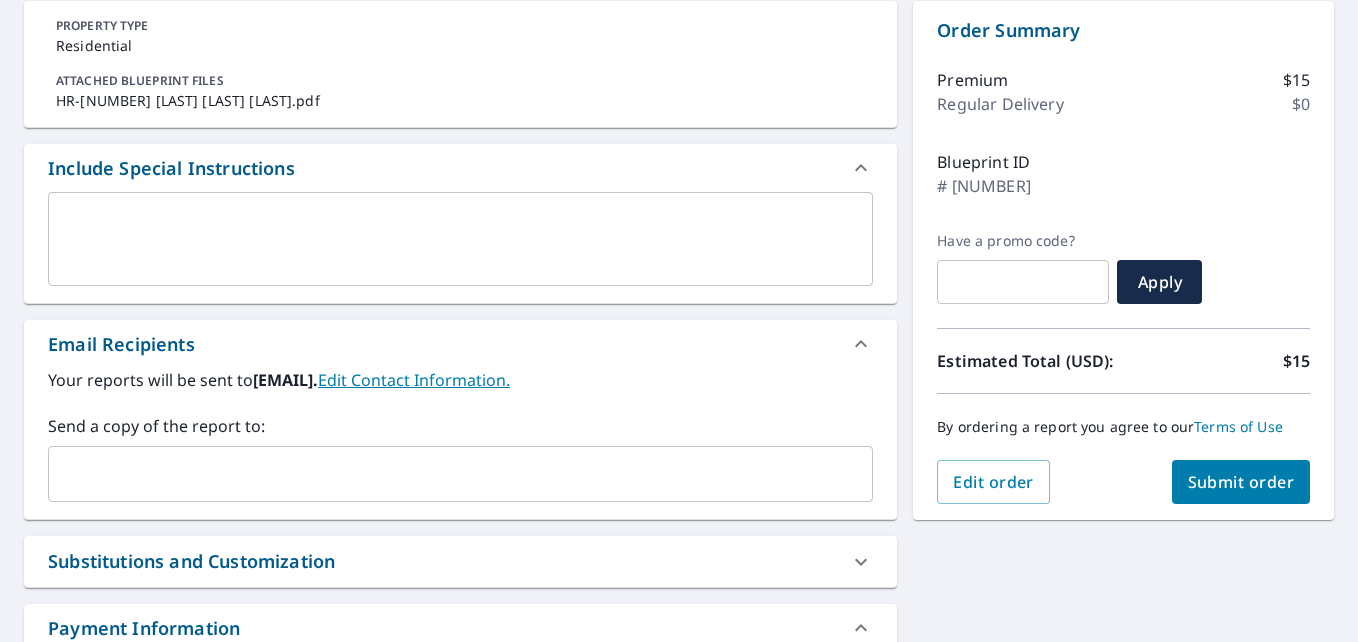 click at bounding box center (445, 474) 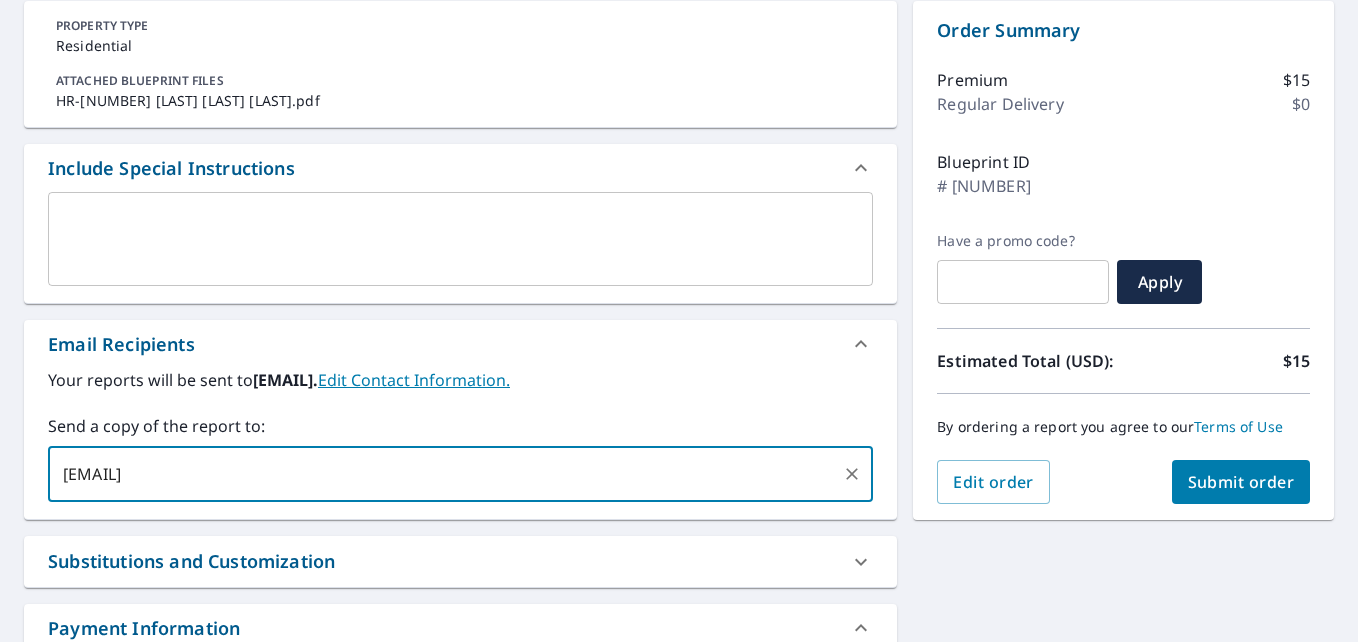 type on "[EMAIL]" 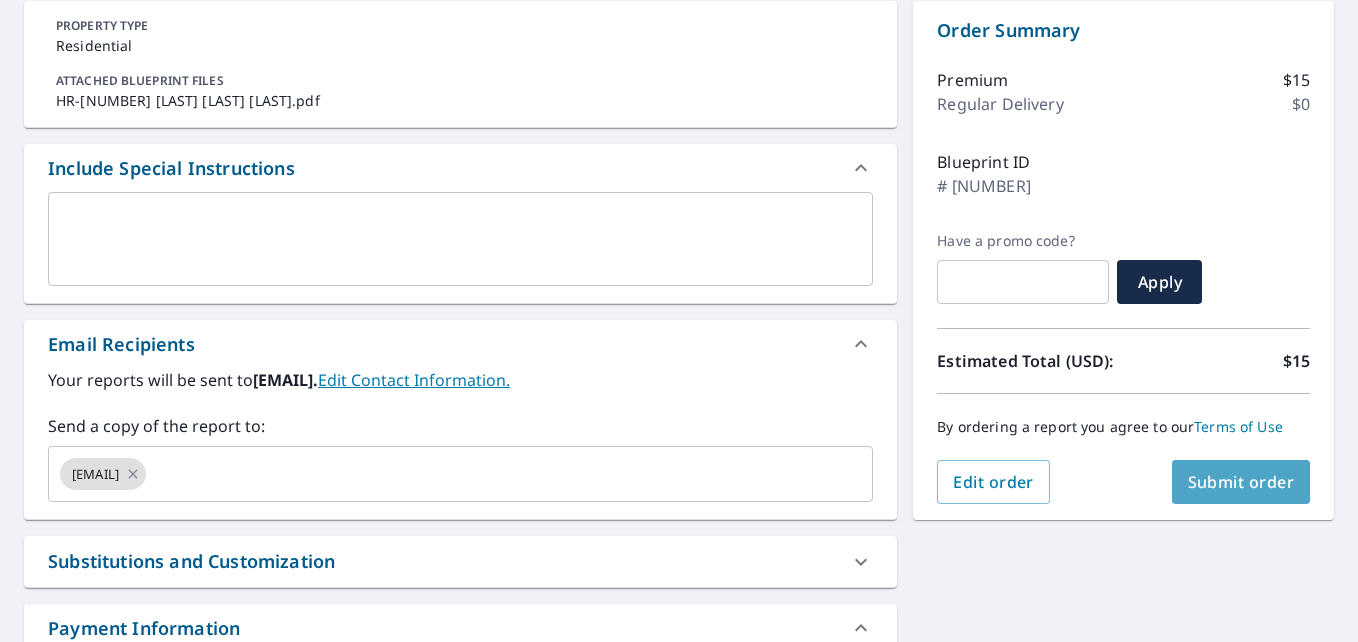 click on "Submit order" at bounding box center (1241, 482) 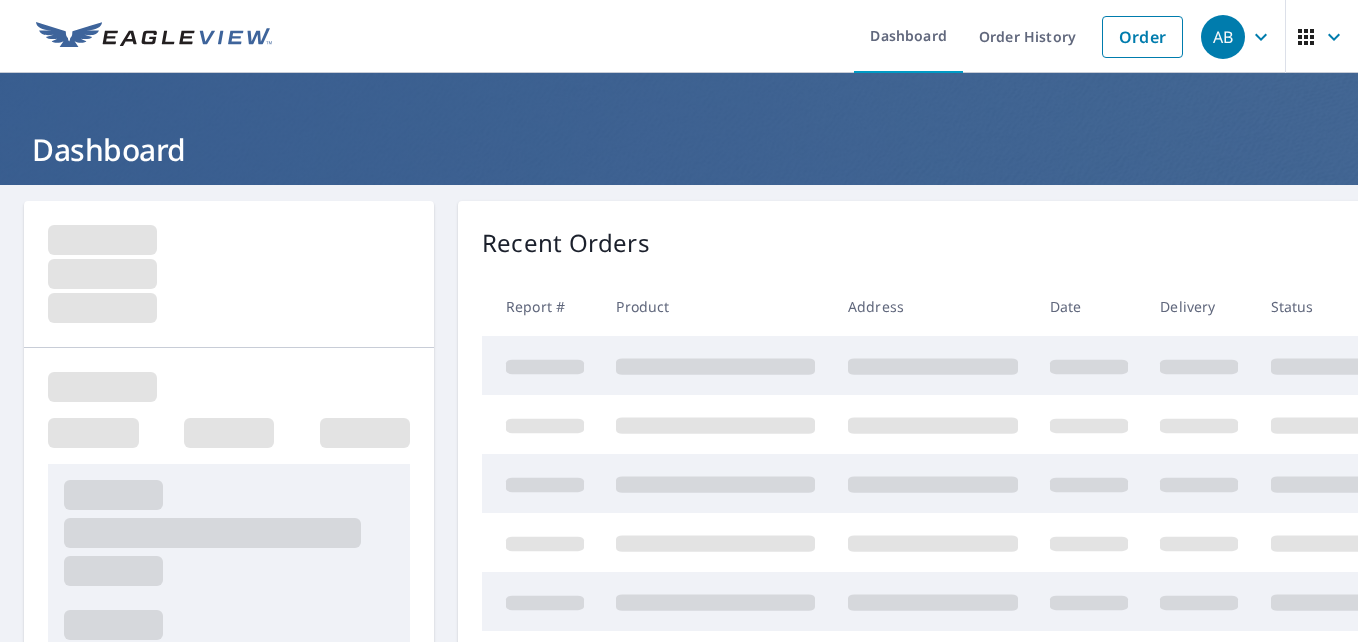 scroll, scrollTop: 0, scrollLeft: 0, axis: both 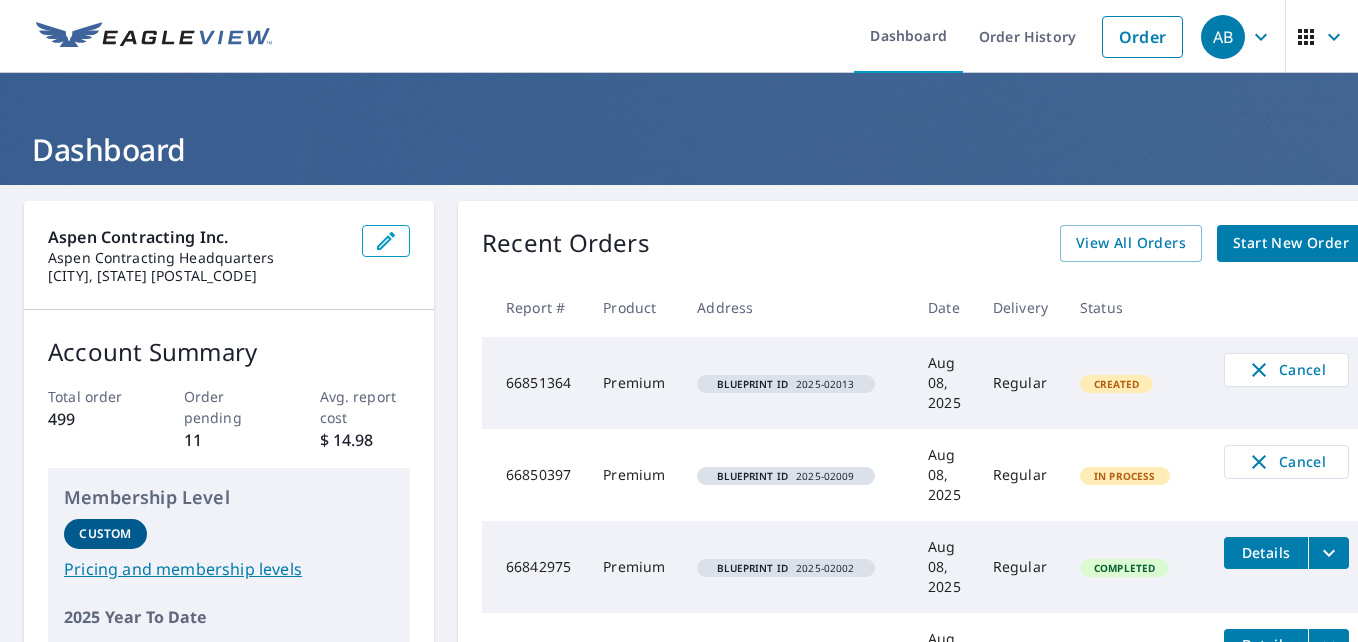click on "Start New Order" at bounding box center [1291, 243] 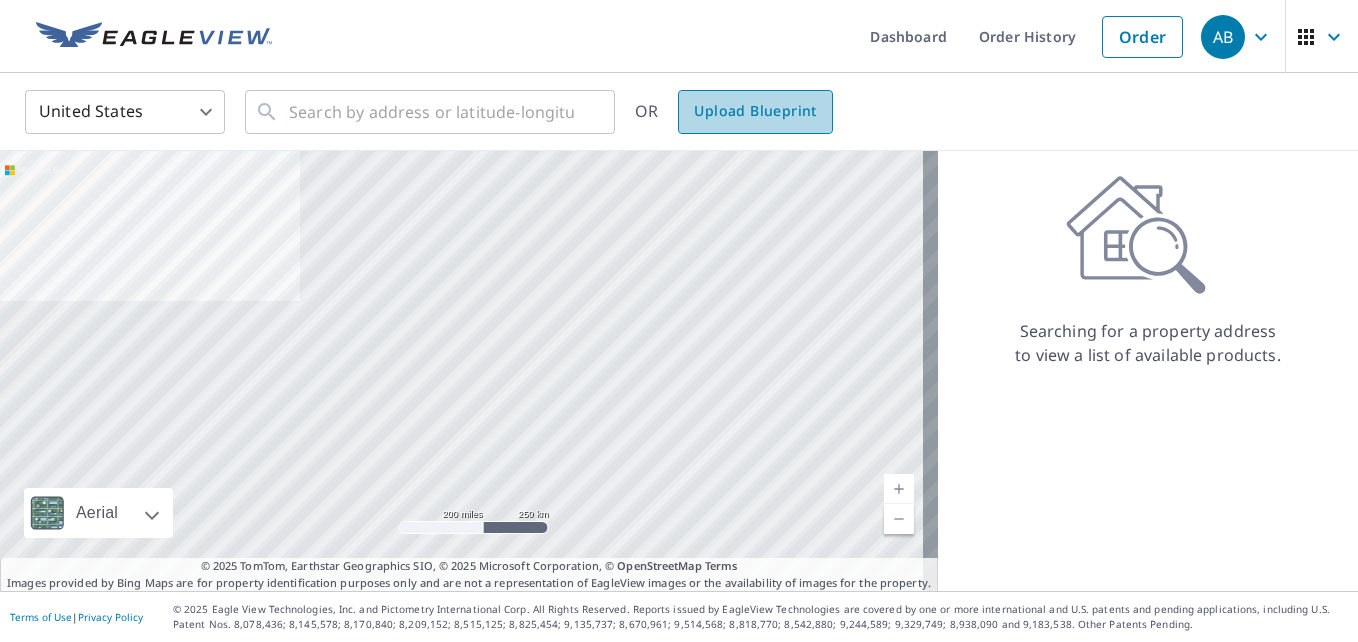 click on "Upload Blueprint" at bounding box center [755, 111] 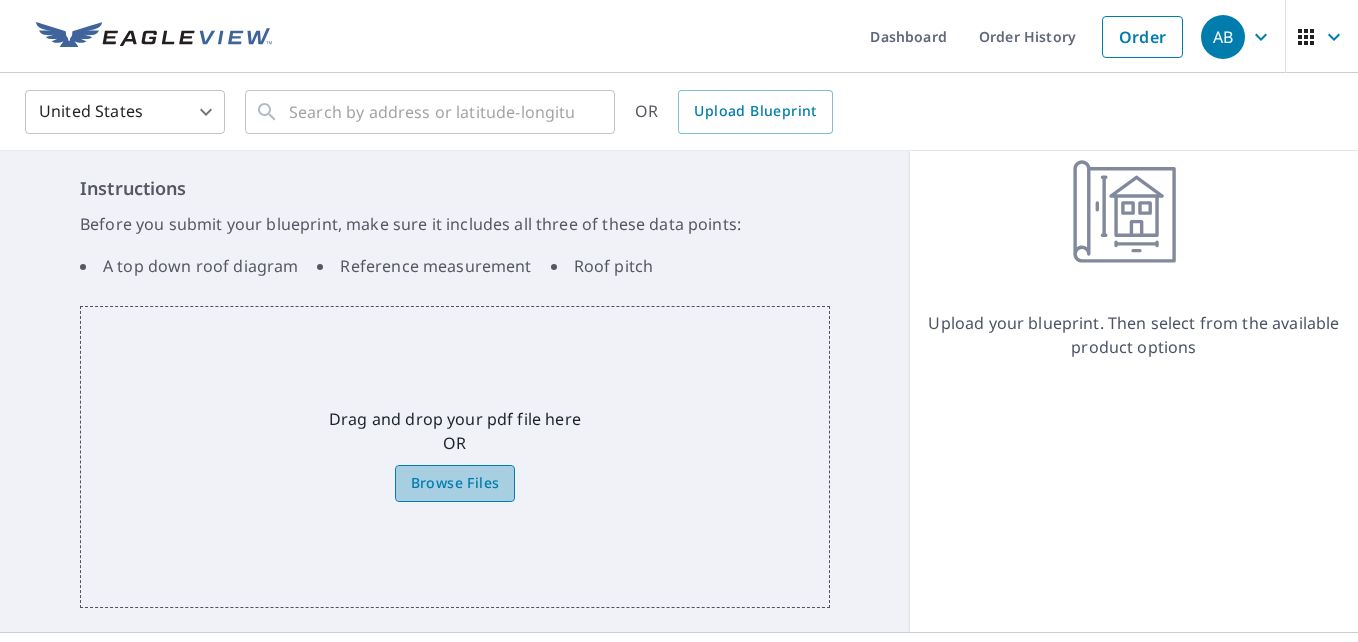 click on "Browse Files" at bounding box center [455, 483] 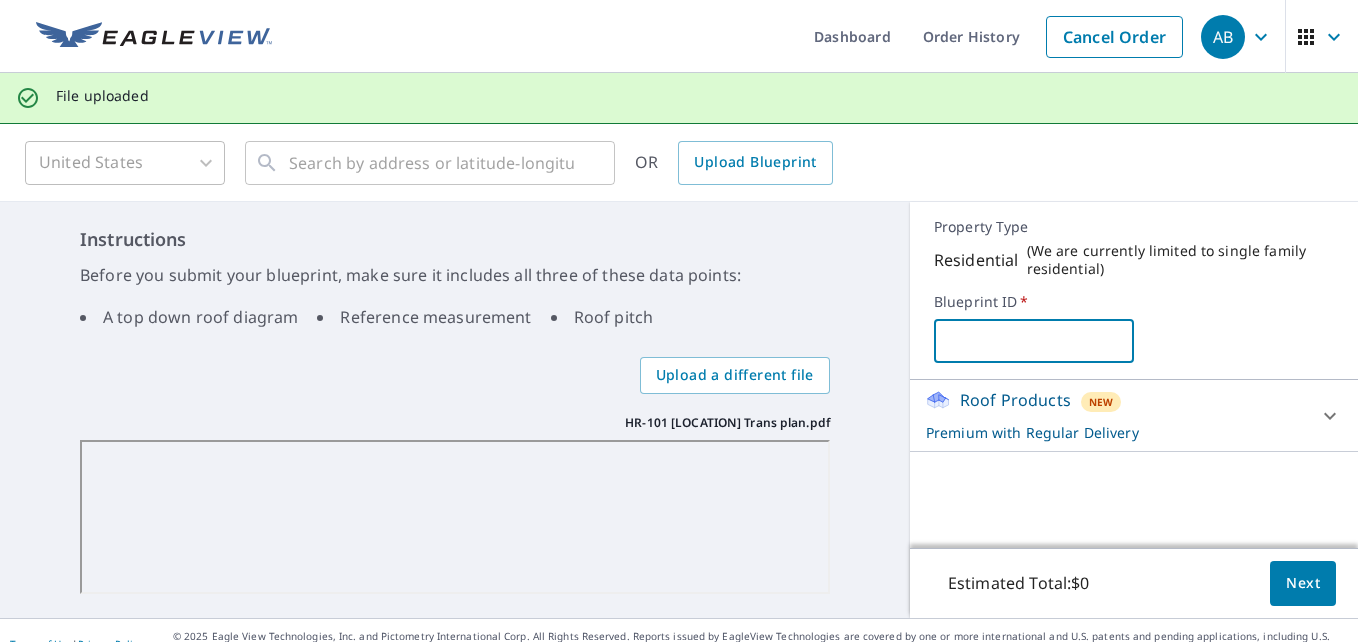 click at bounding box center [1034, 341] 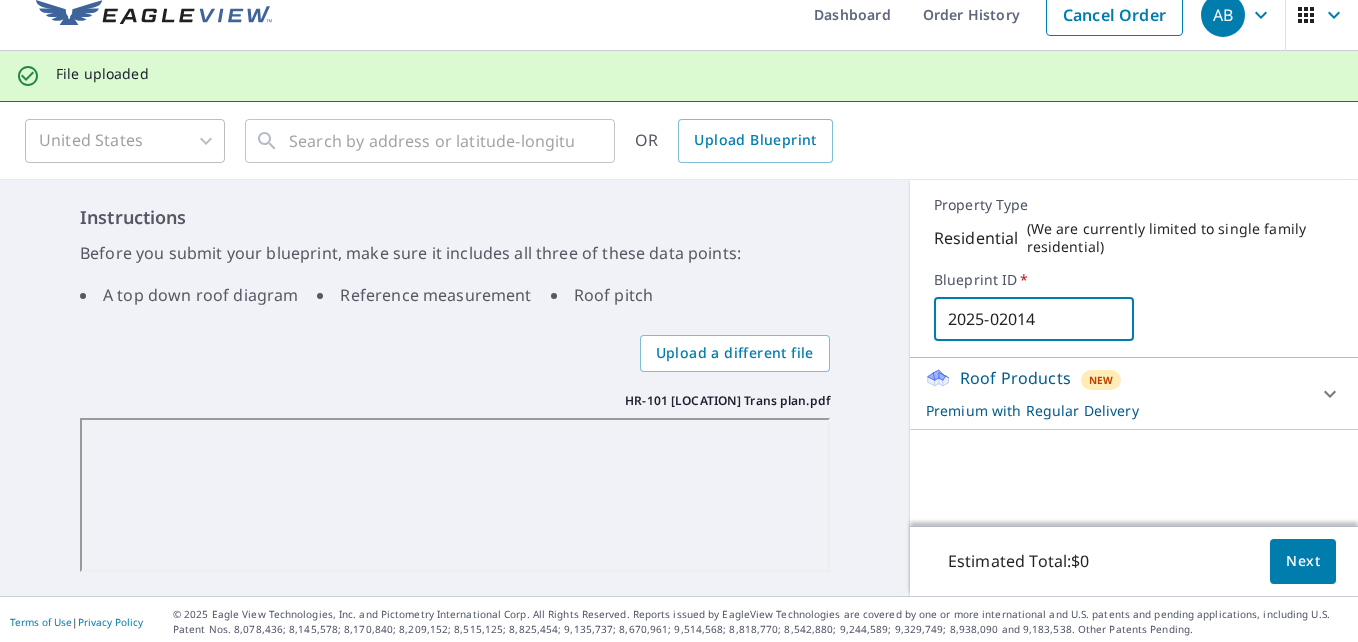 scroll, scrollTop: 27, scrollLeft: 0, axis: vertical 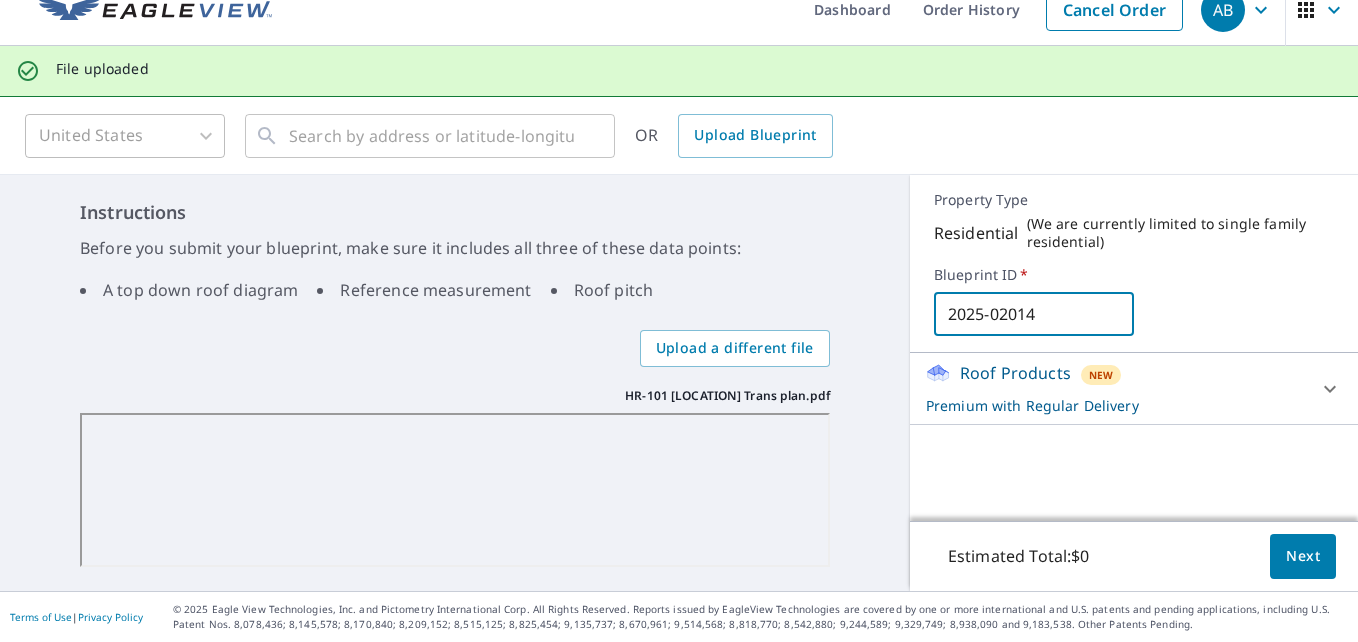 type on "2025-02014" 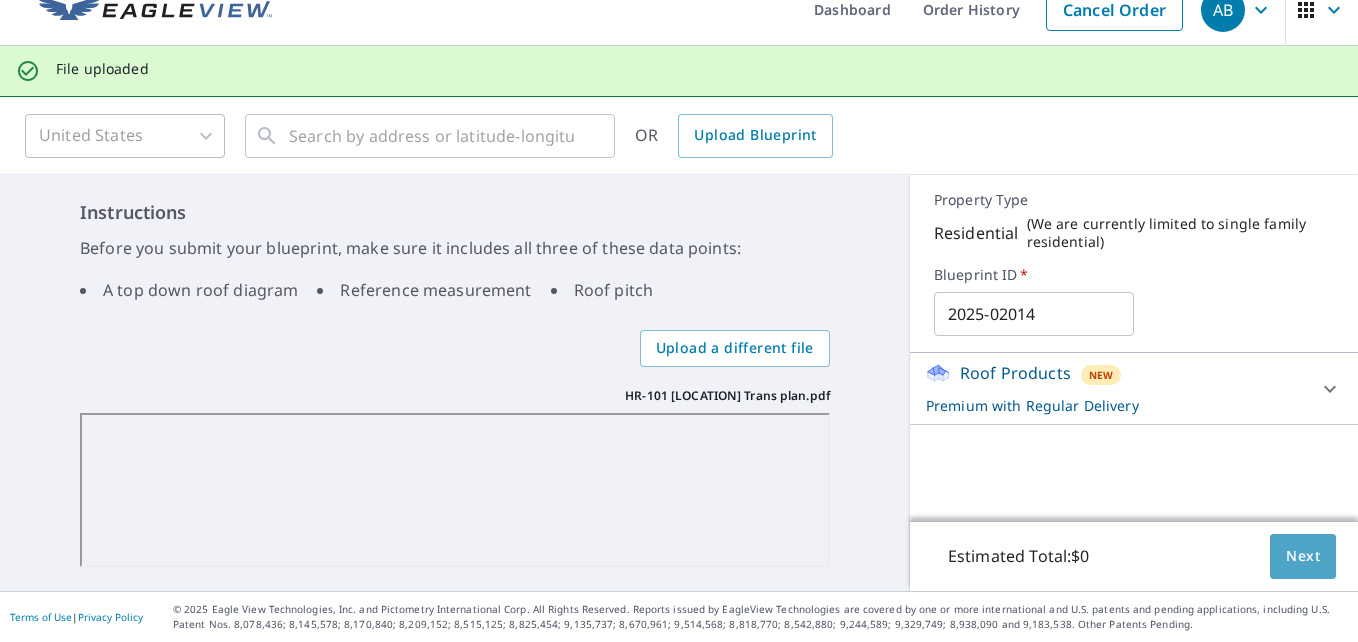 click on "Next" at bounding box center (1303, 556) 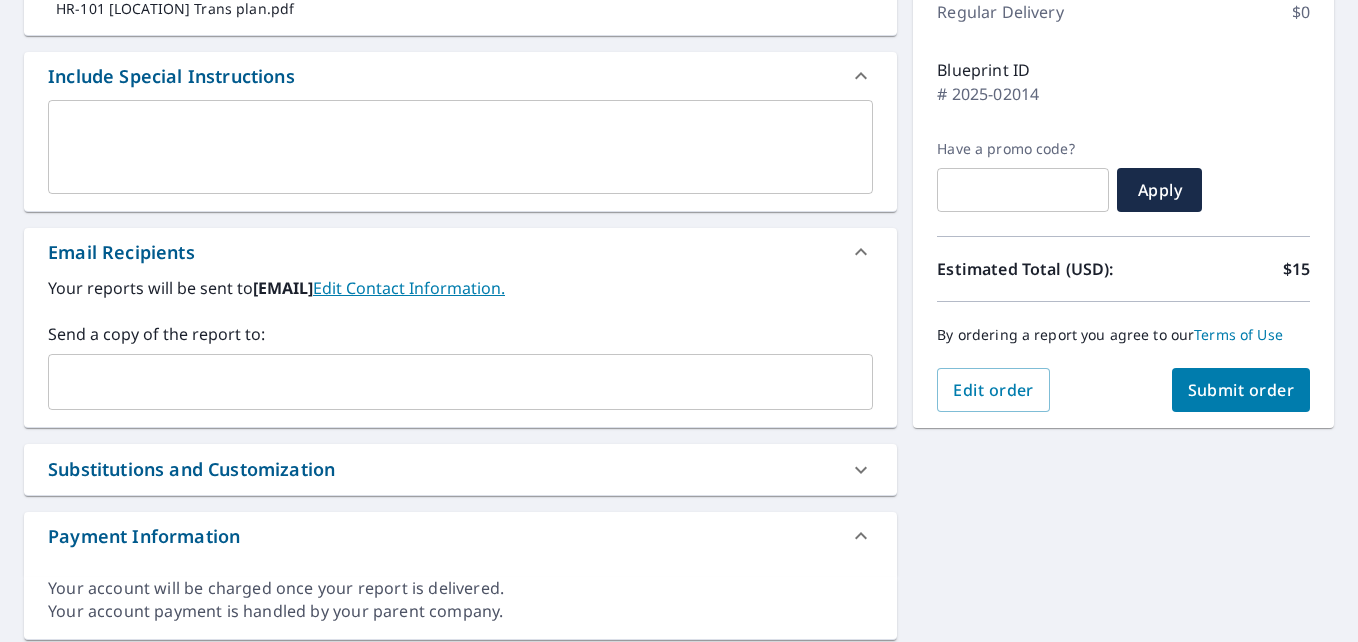 scroll, scrollTop: 327, scrollLeft: 0, axis: vertical 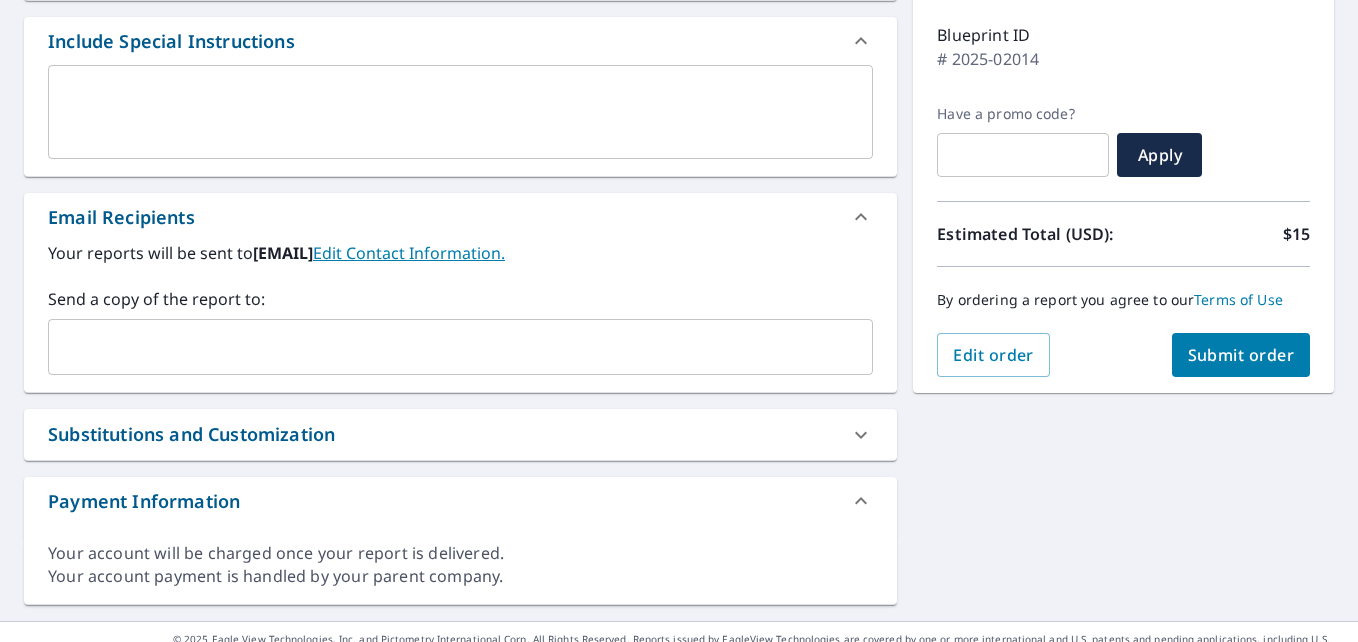 click at bounding box center [445, 347] 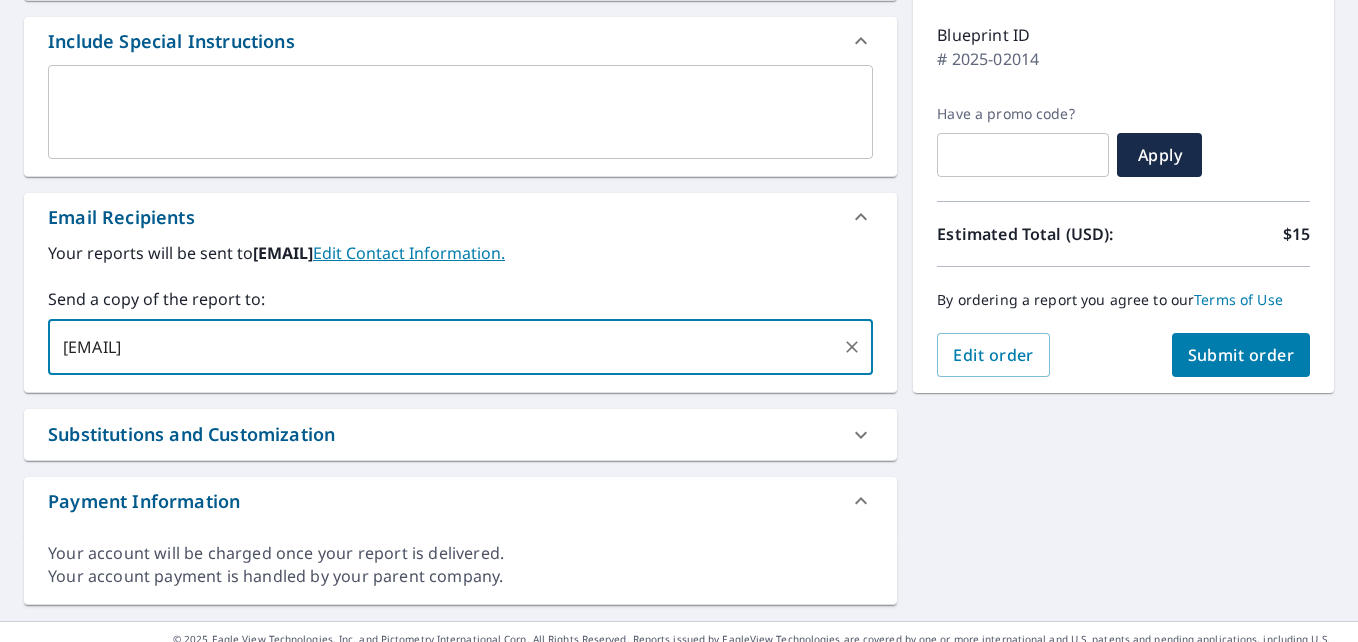 type on "[EMAIL]" 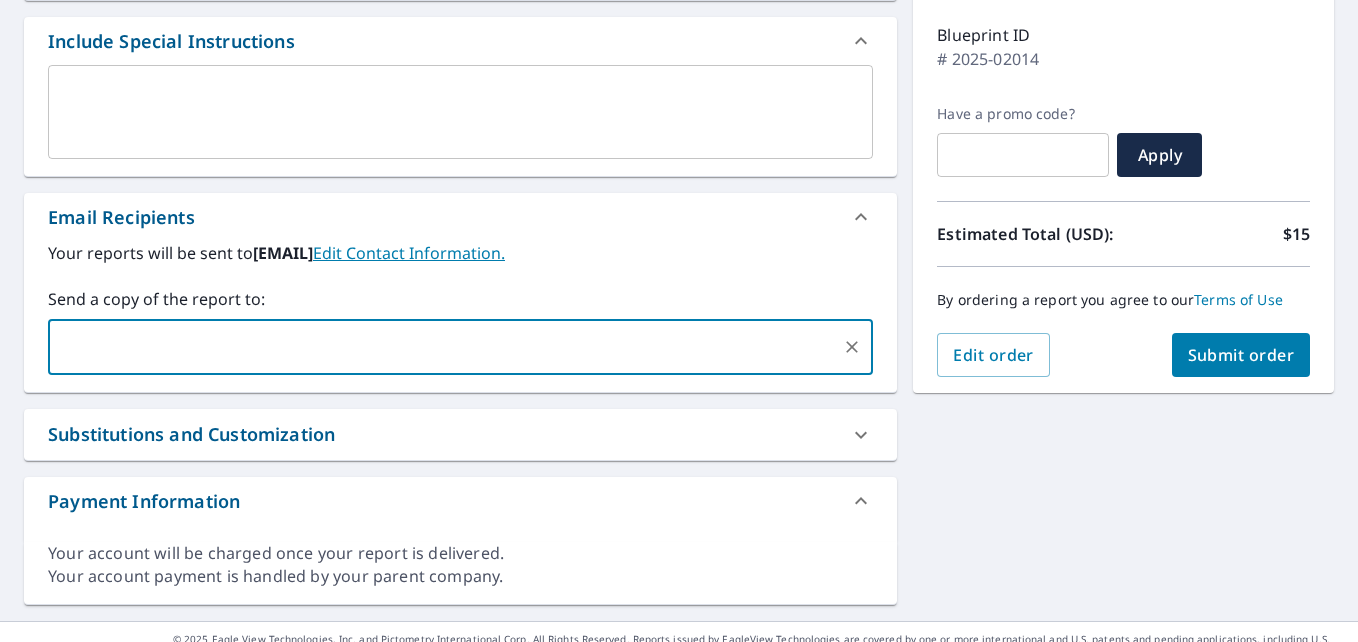 click on "Submit order" at bounding box center [1241, 355] 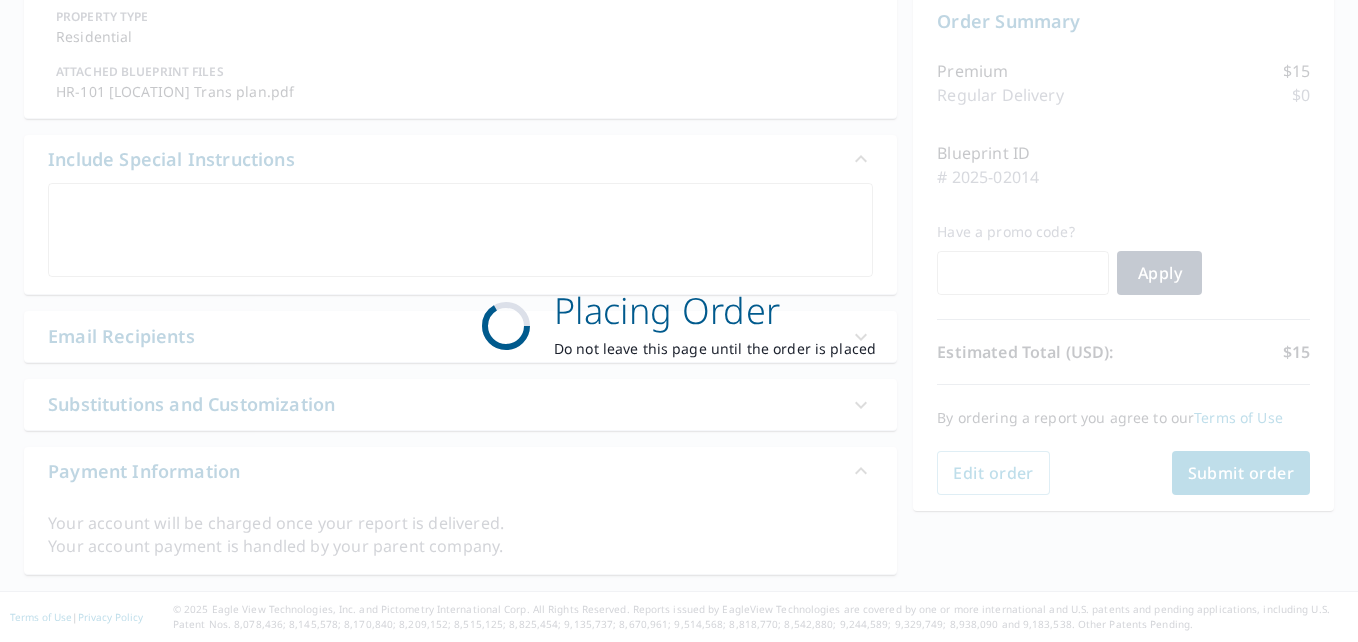 scroll, scrollTop: 209, scrollLeft: 0, axis: vertical 